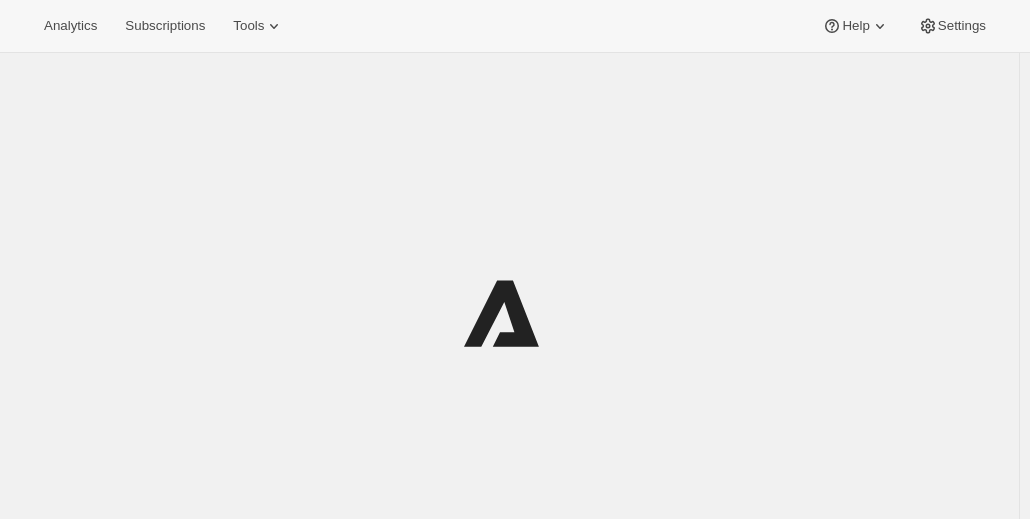 scroll, scrollTop: 0, scrollLeft: 0, axis: both 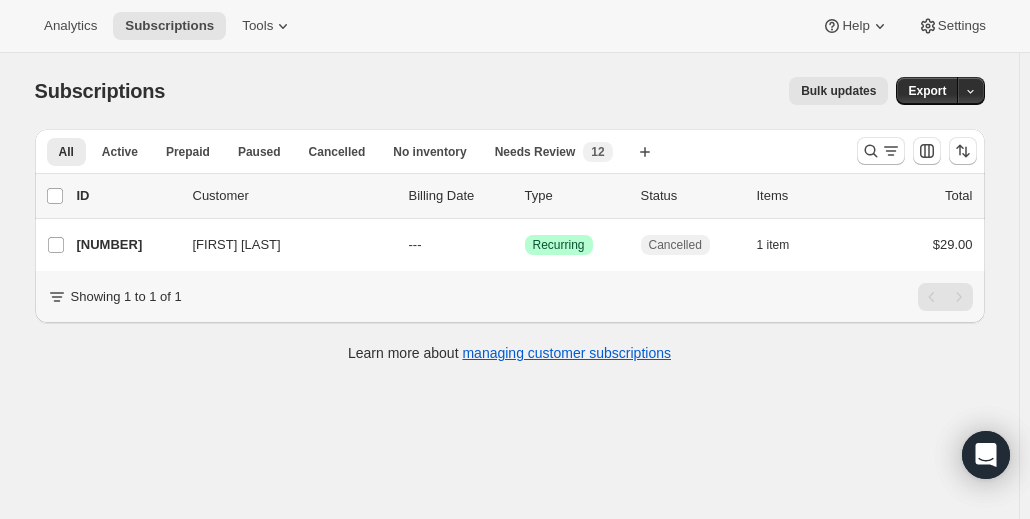 click at bounding box center (917, 151) 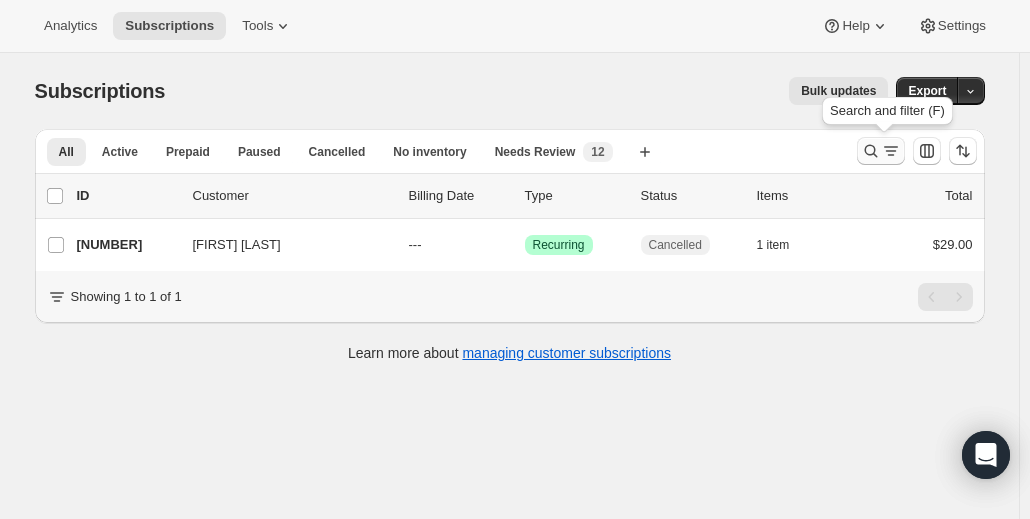 click 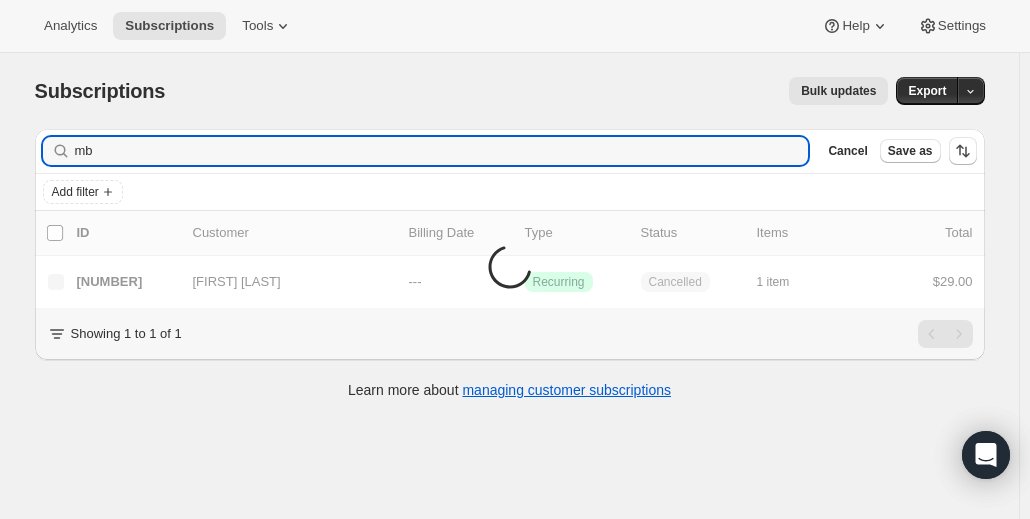 type on "m" 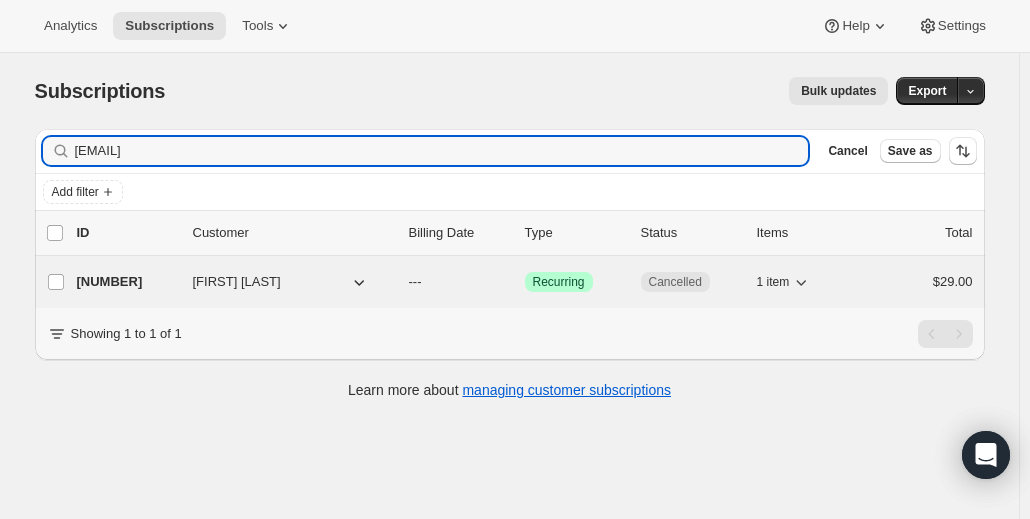 type on "[EMAIL]" 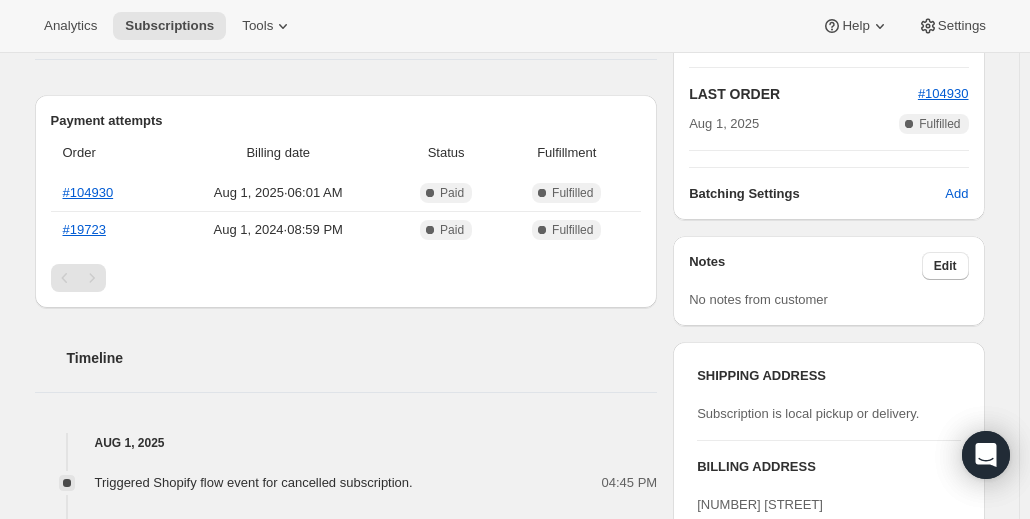 scroll, scrollTop: 0, scrollLeft: 0, axis: both 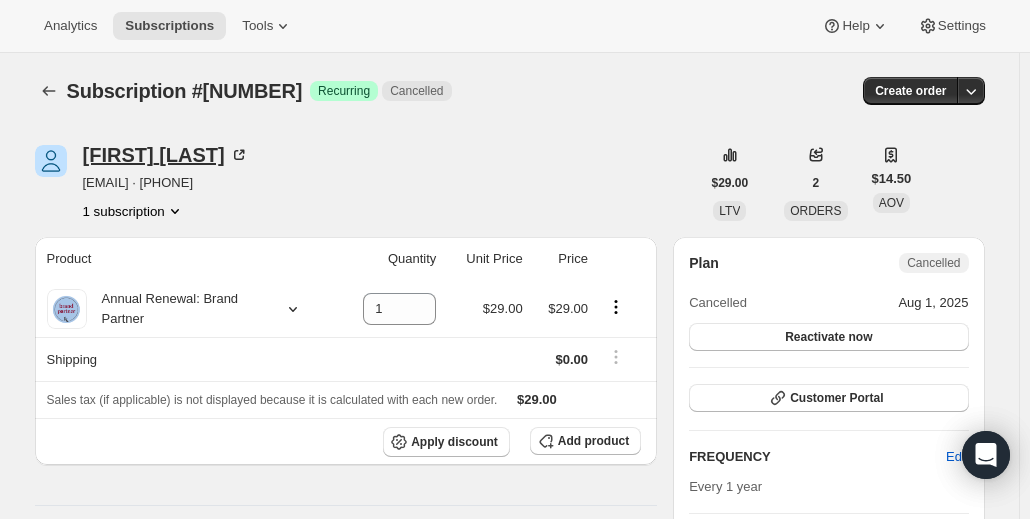 click on "[FIRST] [LAST]" at bounding box center (166, 155) 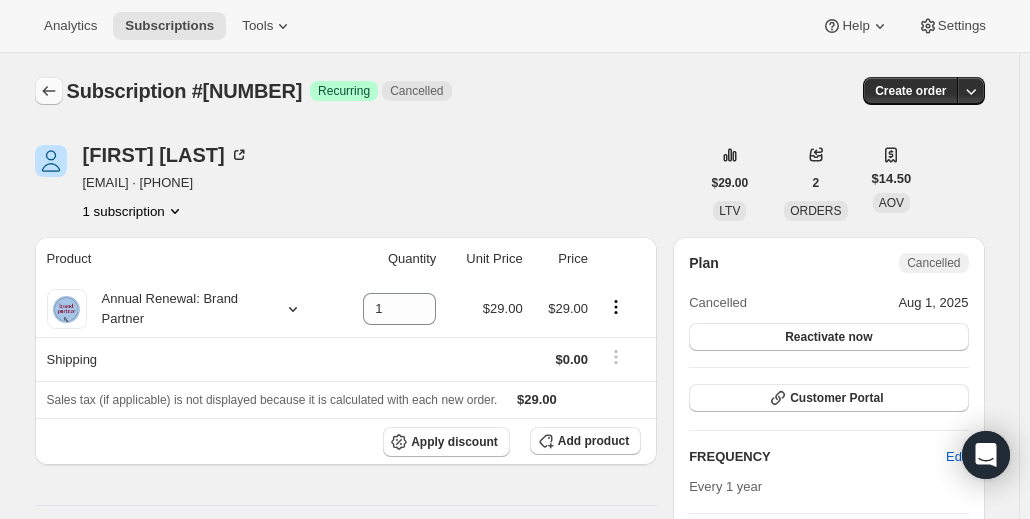 click at bounding box center [49, 91] 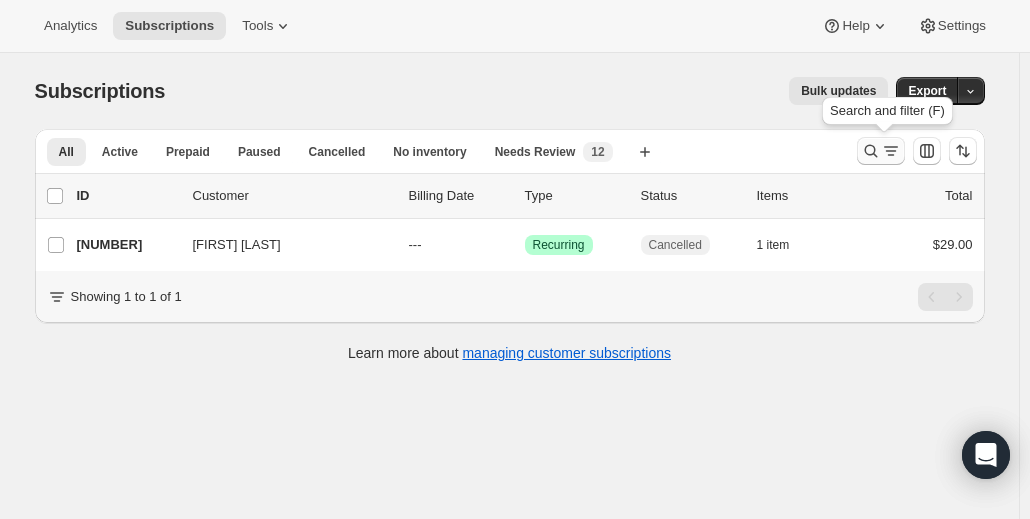 click 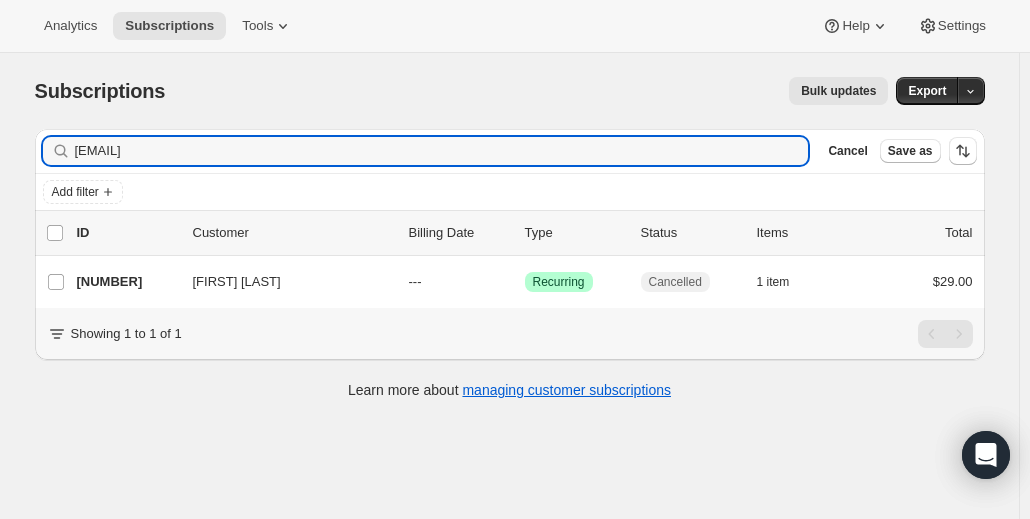 drag, startPoint x: 262, startPoint y: 157, endPoint x: 36, endPoint y: 190, distance: 228.39659 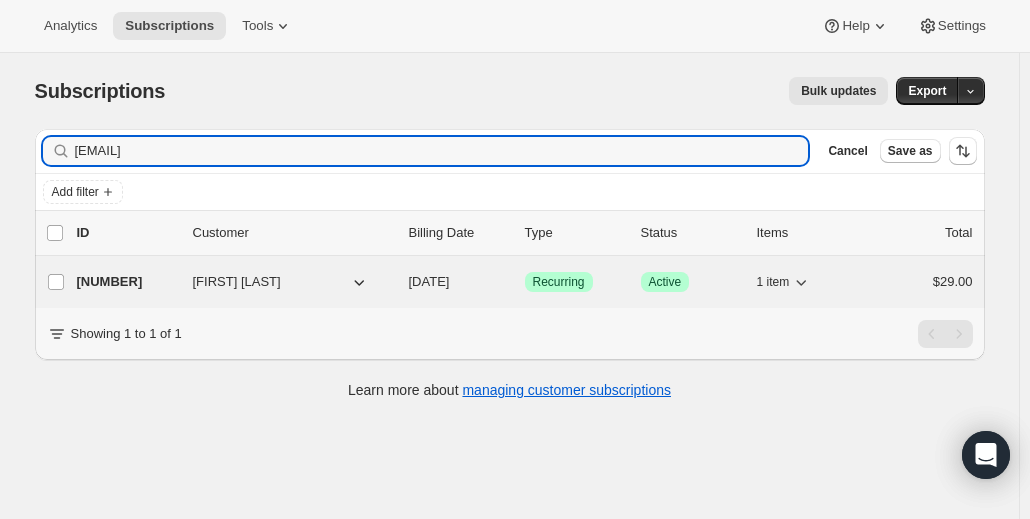 type on "[EMAIL]" 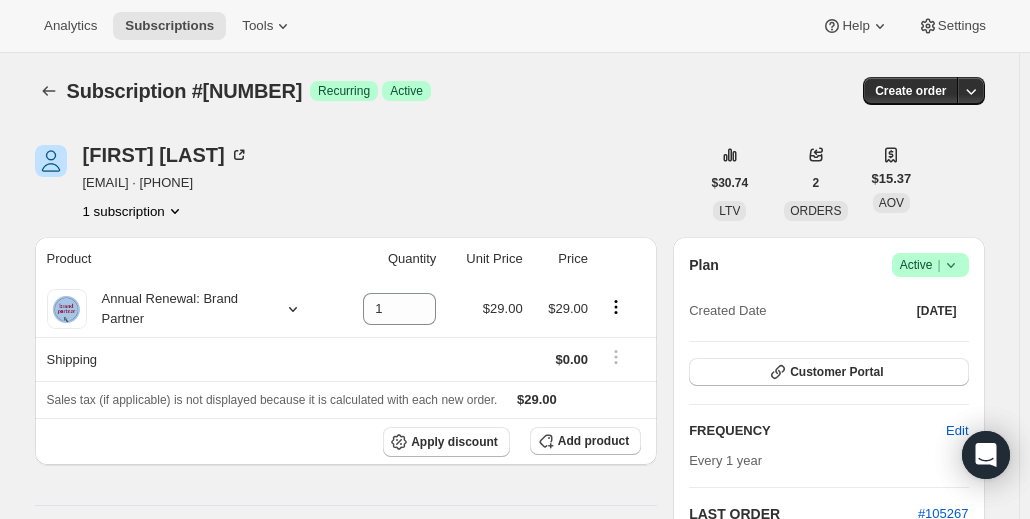click 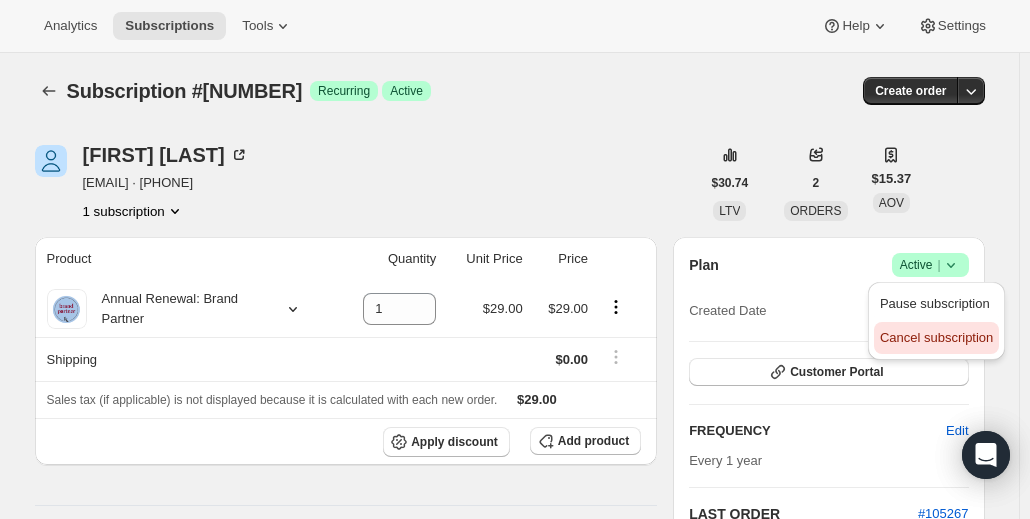 click on "Cancel subscription" at bounding box center [936, 337] 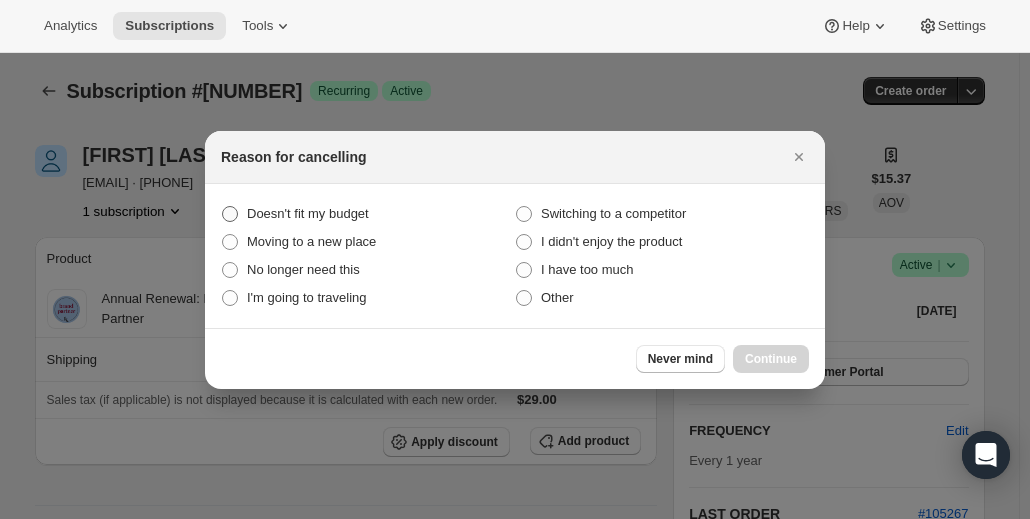 click on "Doesn't fit my budget" at bounding box center [308, 213] 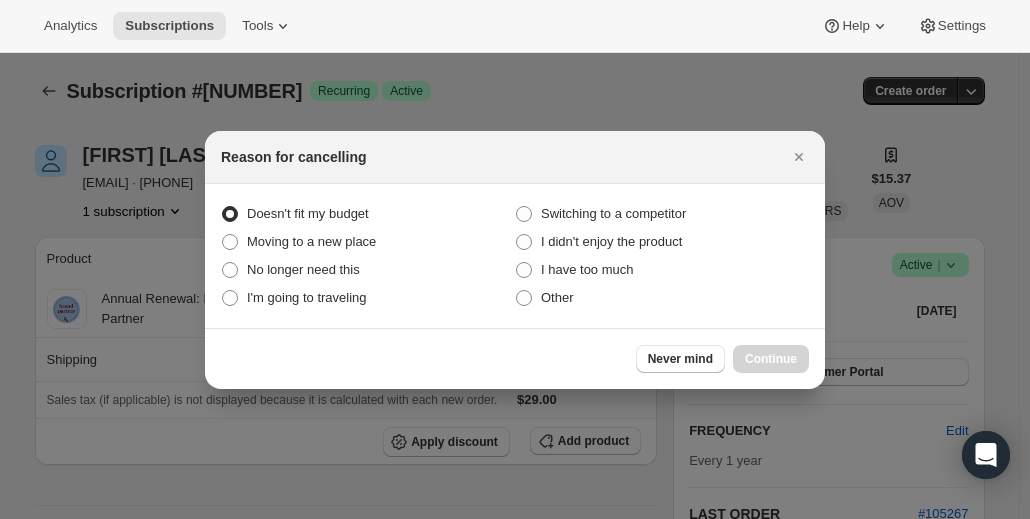 radio on "true" 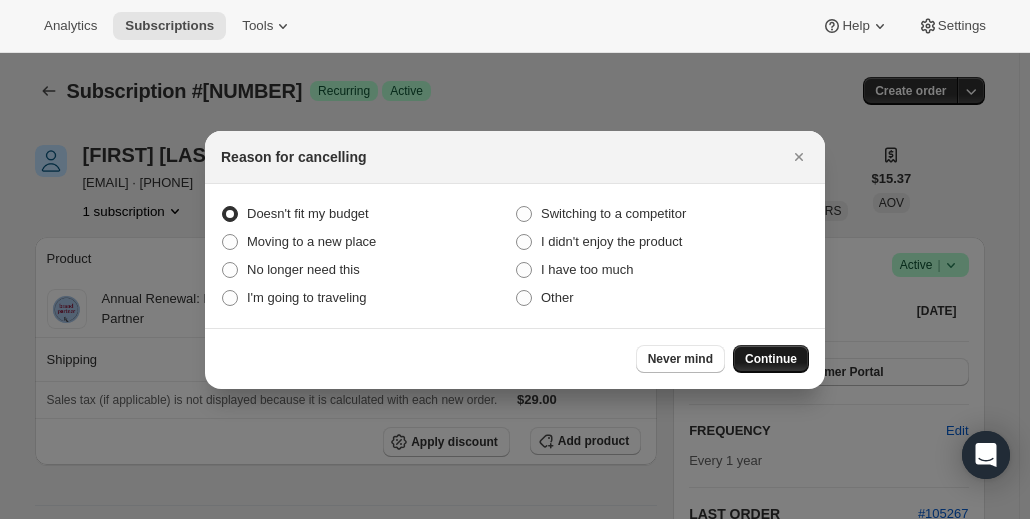 click on "Continue" at bounding box center [771, 359] 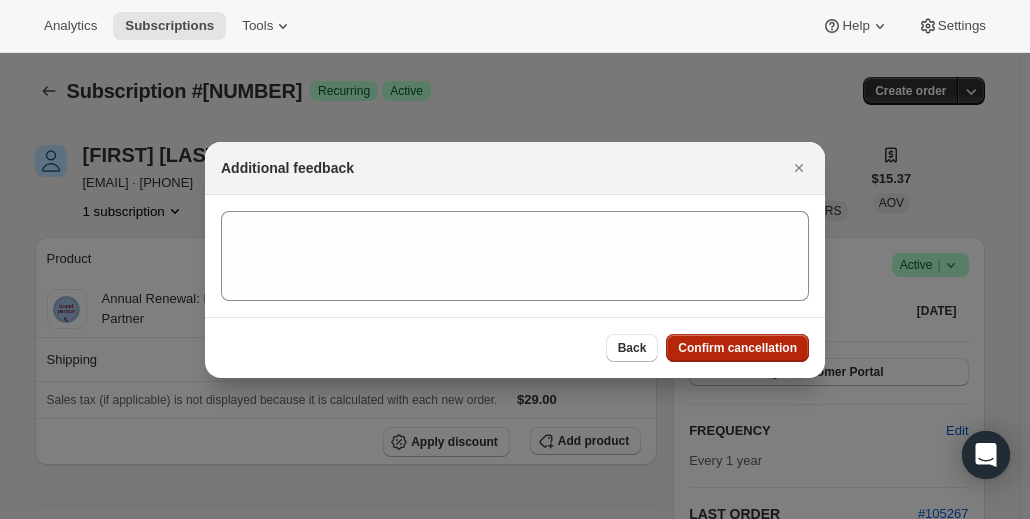 click on "Confirm cancellation" at bounding box center (737, 348) 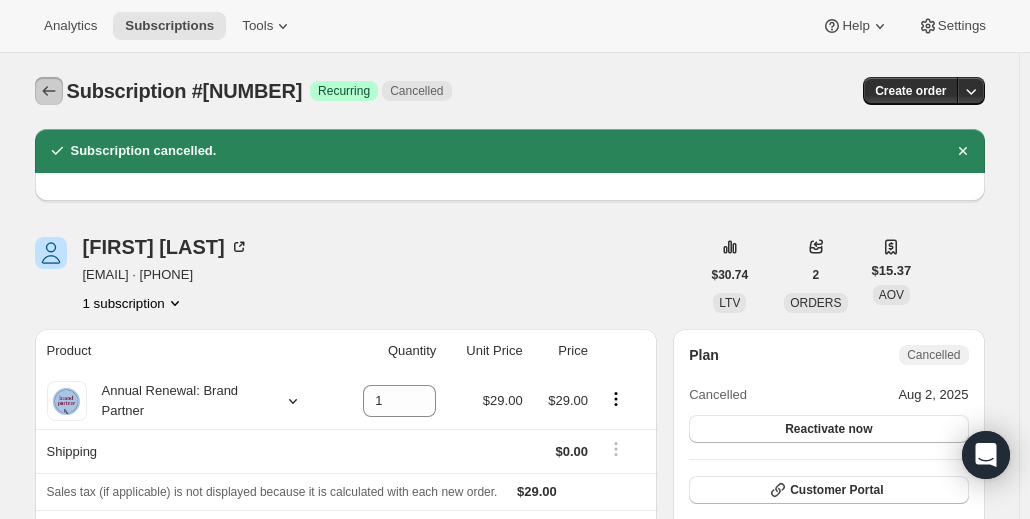 click 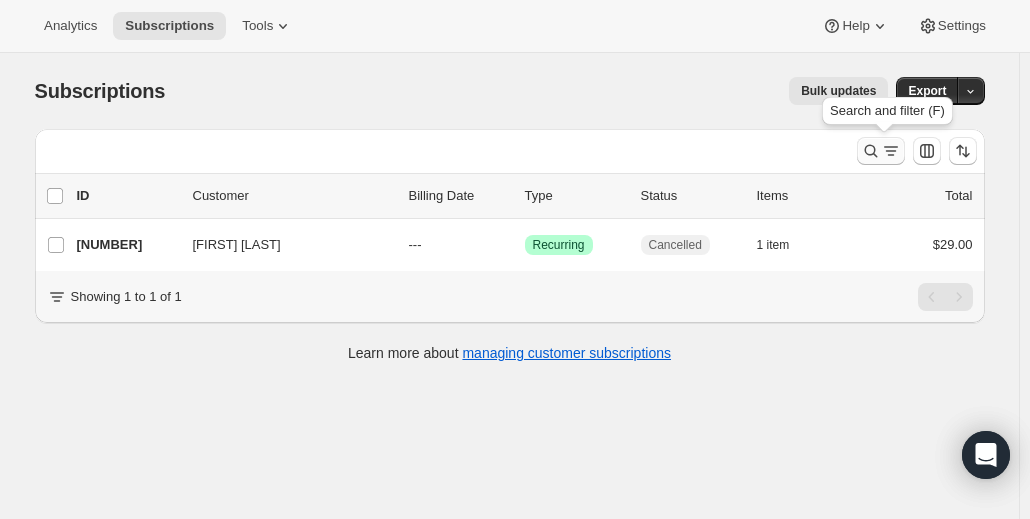 click 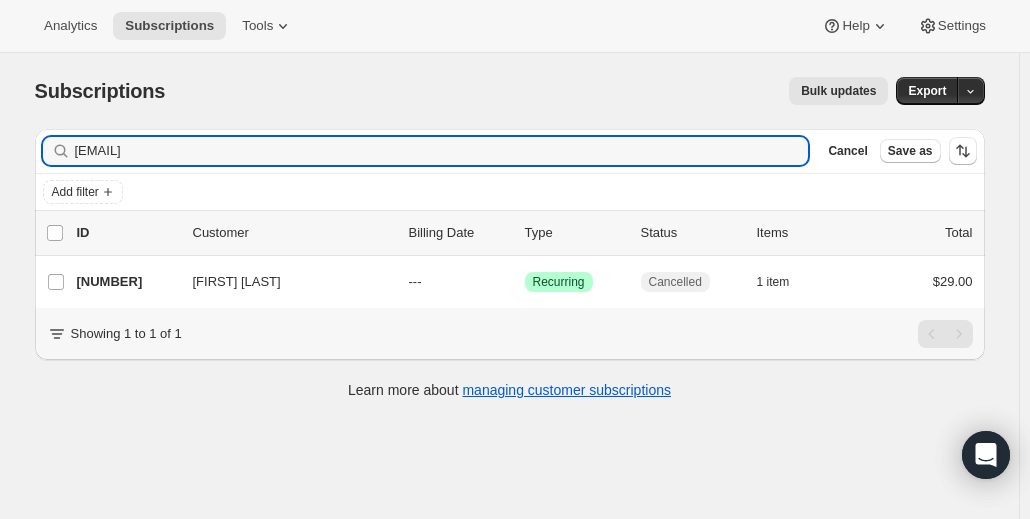 drag, startPoint x: 256, startPoint y: 151, endPoint x: -140, endPoint y: 140, distance: 396.15274 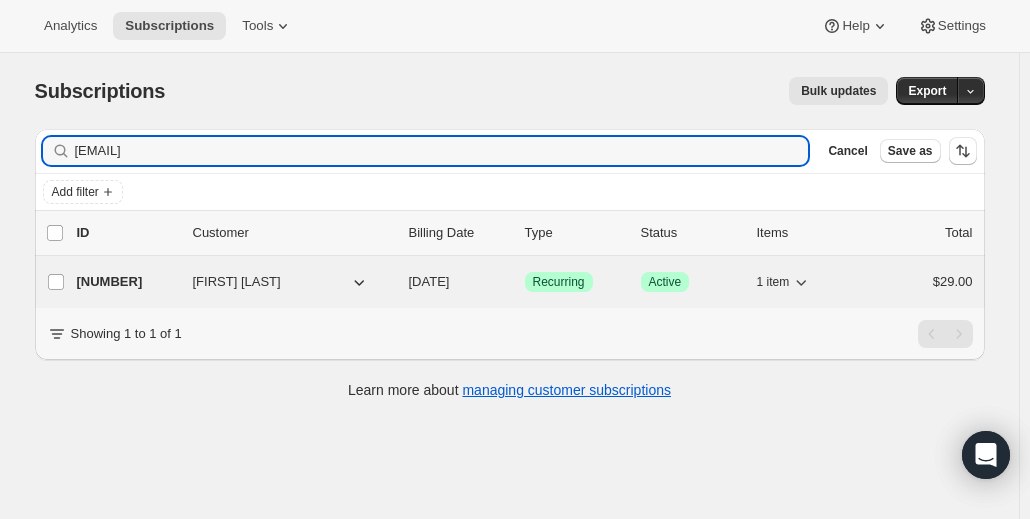 type on "[EMAIL]" 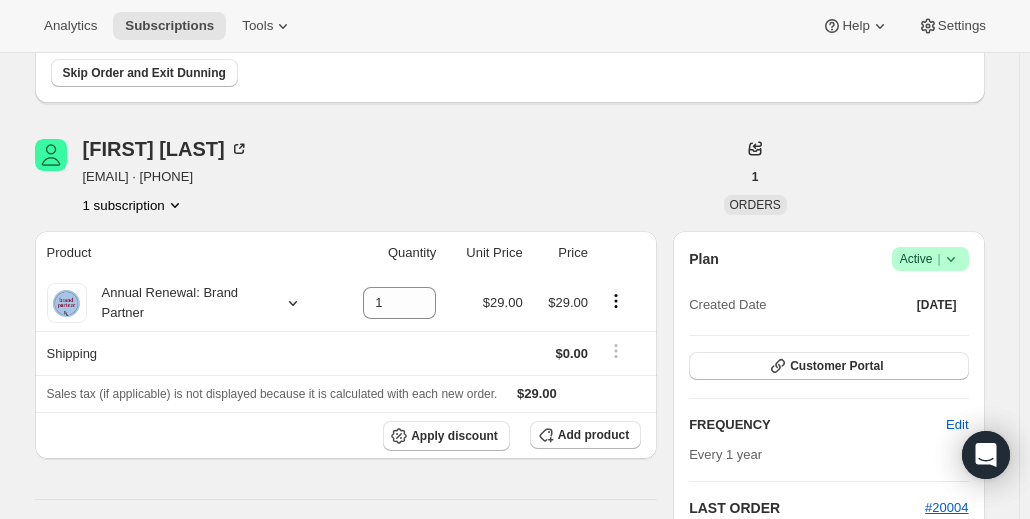 scroll, scrollTop: 235, scrollLeft: 0, axis: vertical 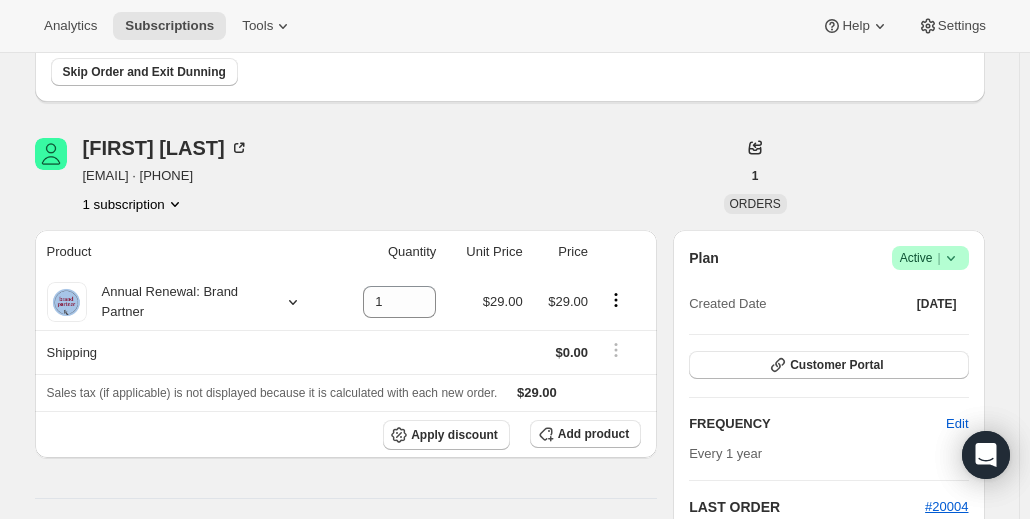 click 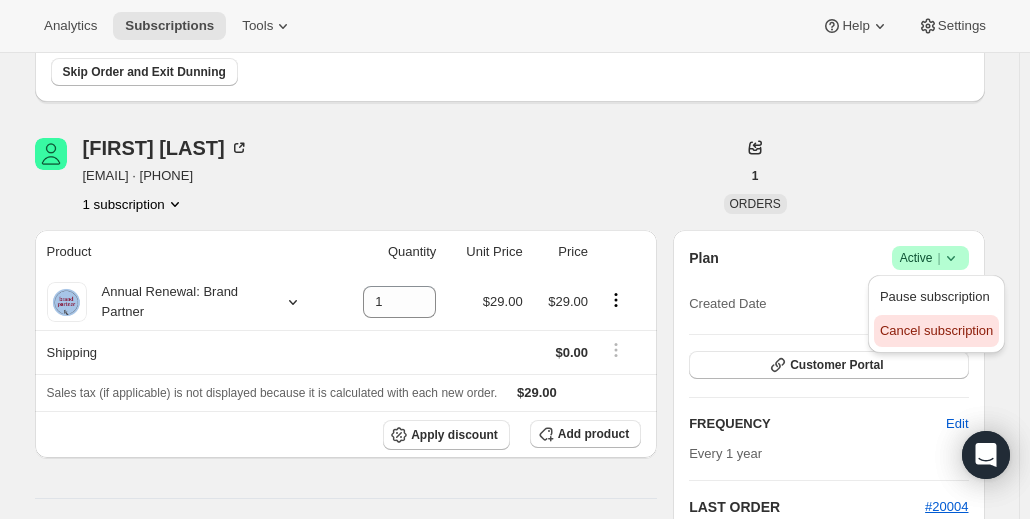 click on "Cancel subscription" at bounding box center [936, 330] 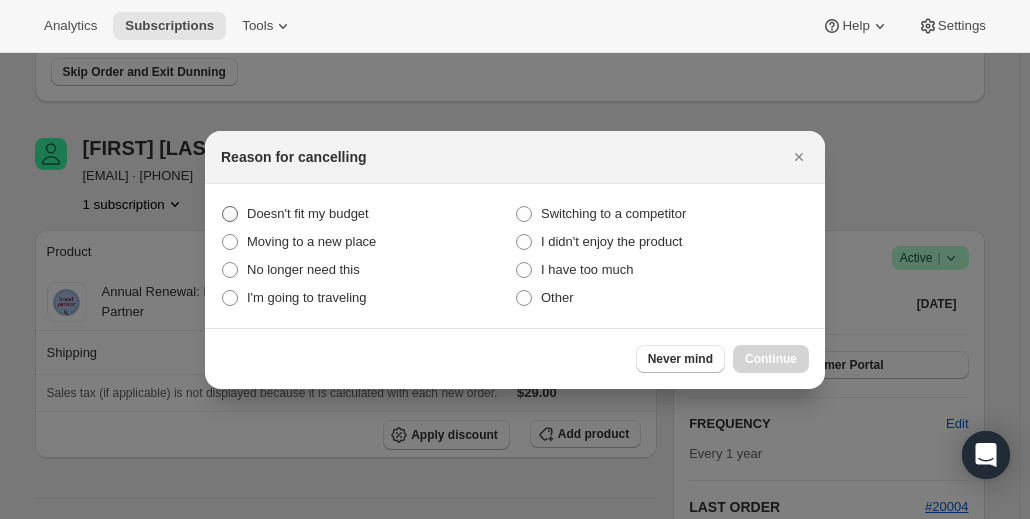 click on "Doesn't fit my budget" at bounding box center (308, 213) 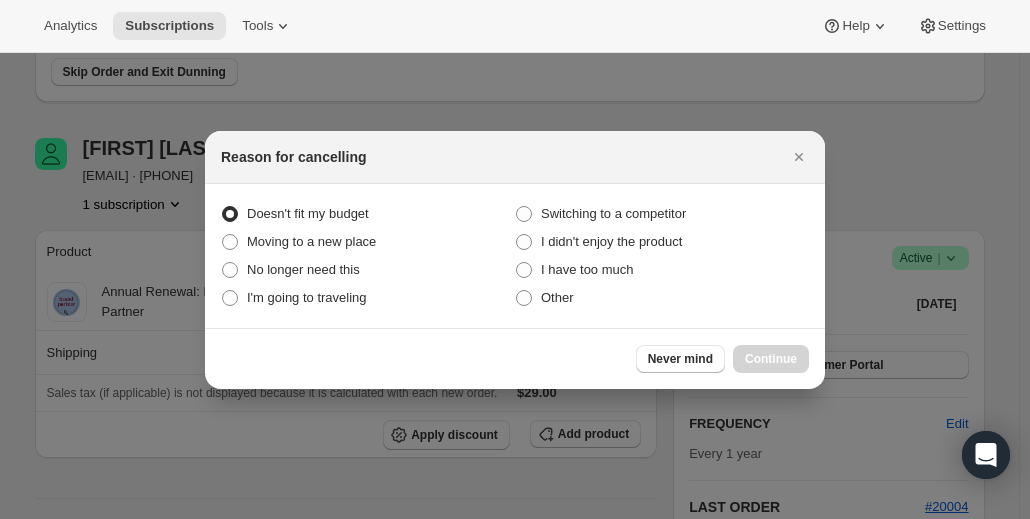 radio on "true" 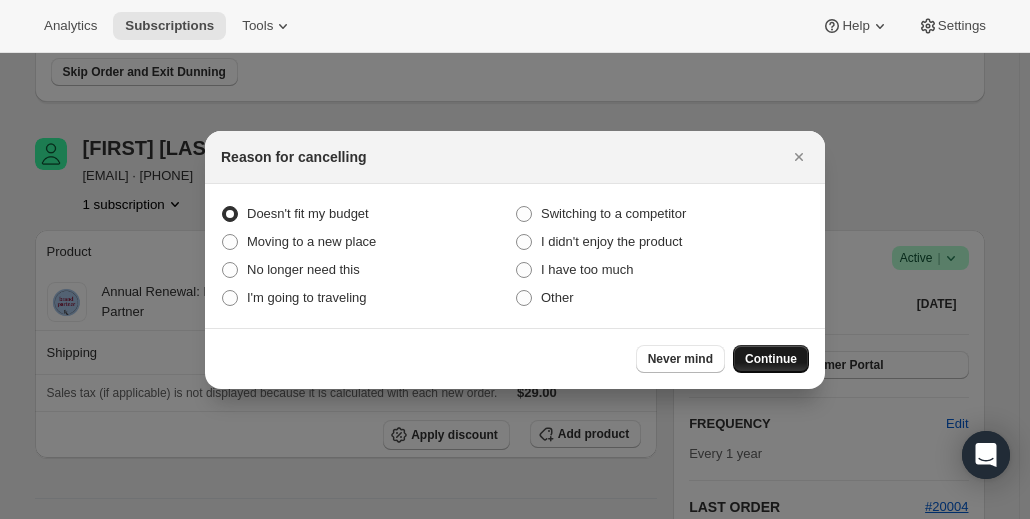 click on "Continue" at bounding box center (771, 359) 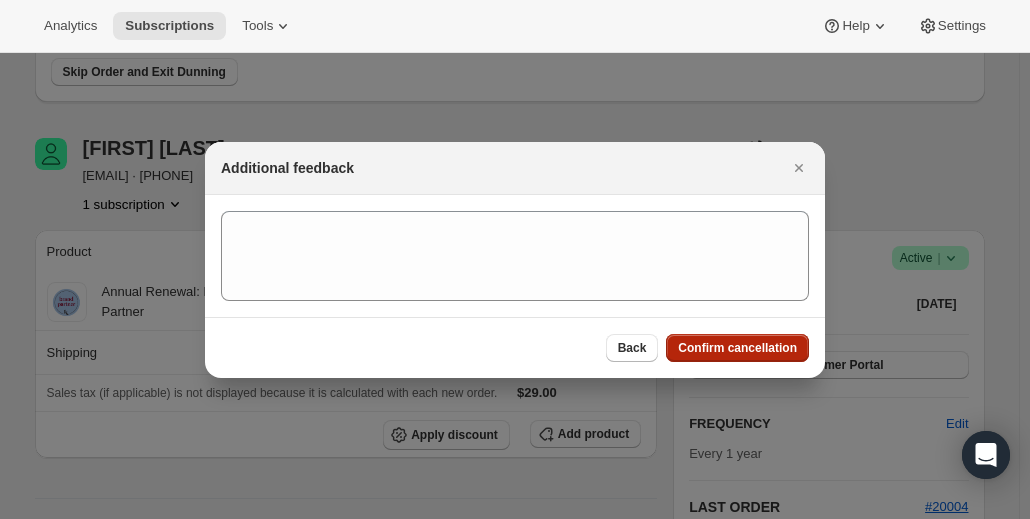 click on "Confirm cancellation" at bounding box center (737, 348) 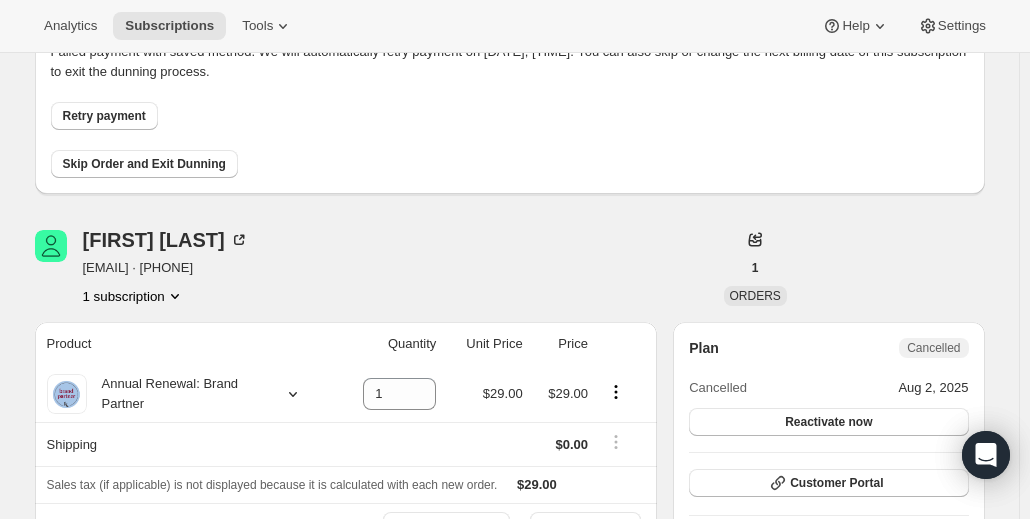 scroll, scrollTop: 0, scrollLeft: 0, axis: both 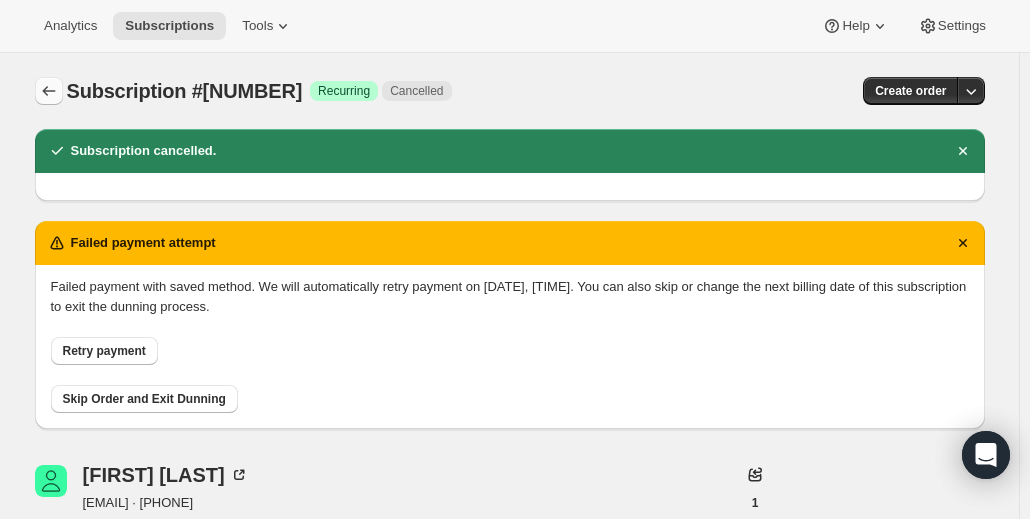 click at bounding box center (49, 91) 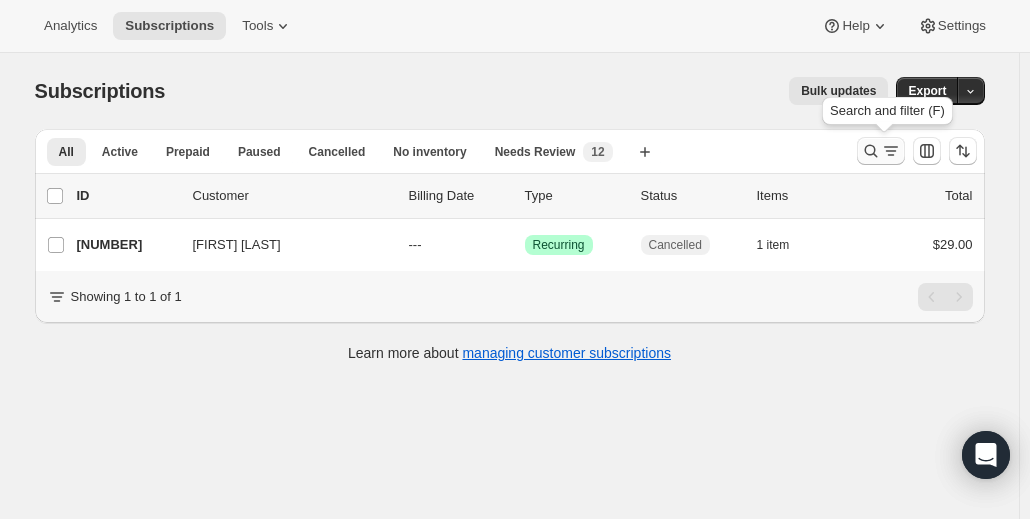 click 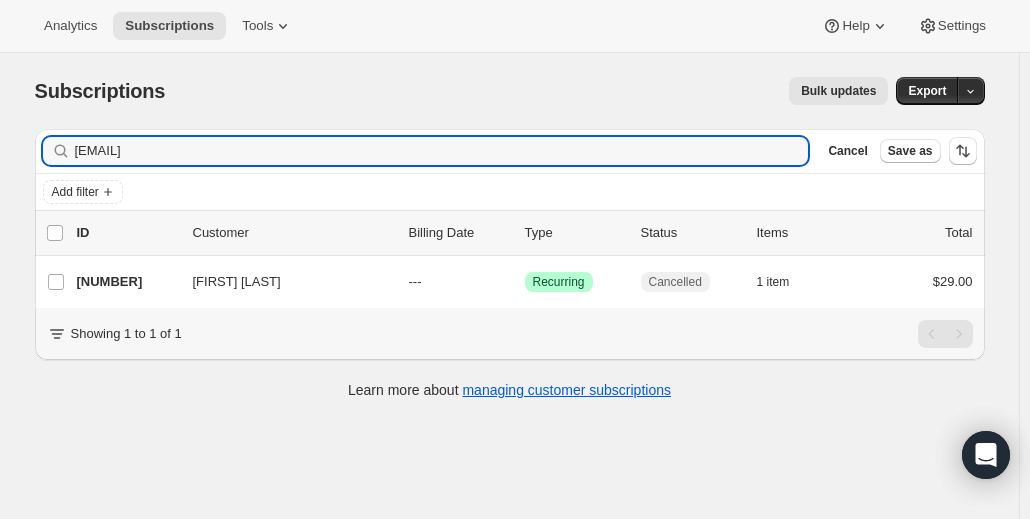 drag, startPoint x: 264, startPoint y: 153, endPoint x: -34, endPoint y: 183, distance: 299.50626 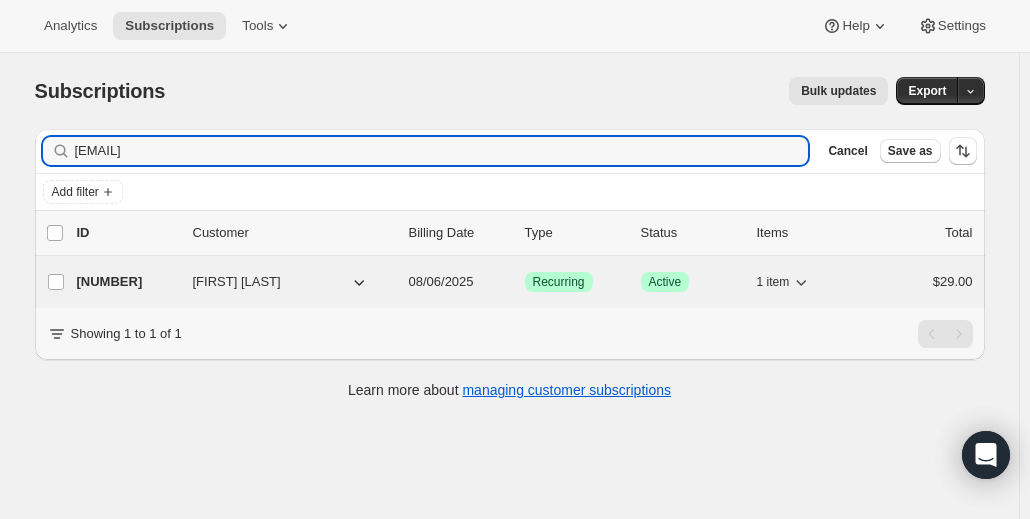 type on "[EMAIL]" 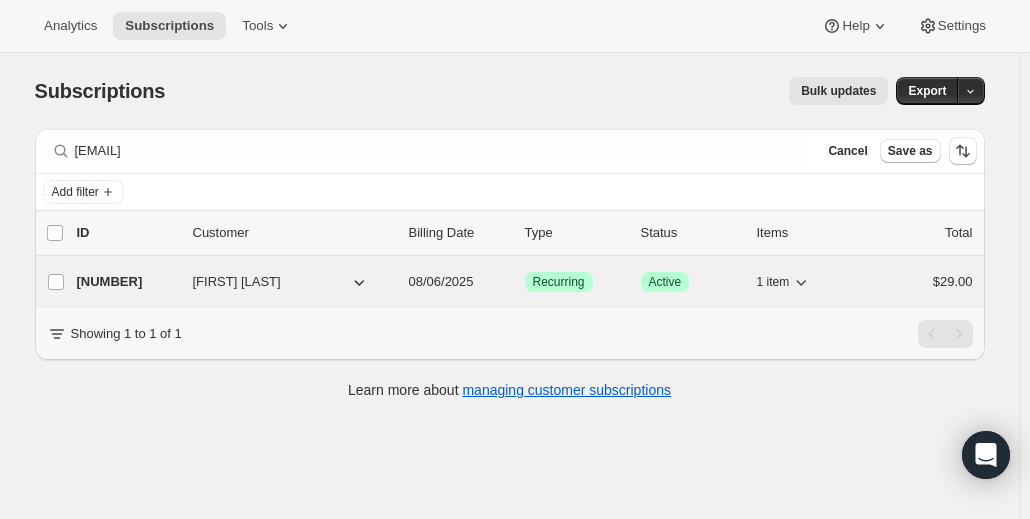 click on "[NUMBER]" at bounding box center [127, 282] 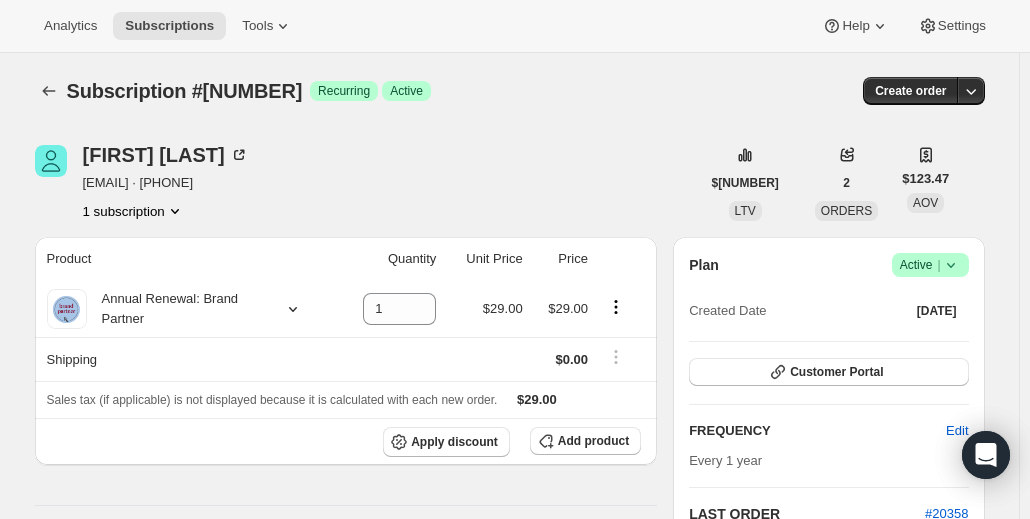 click 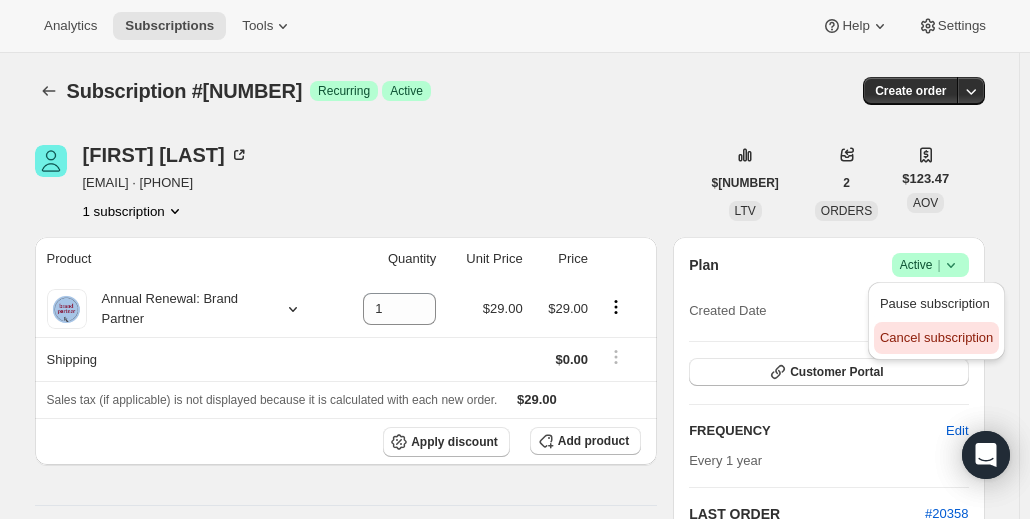 click on "Cancel subscription" at bounding box center (936, 337) 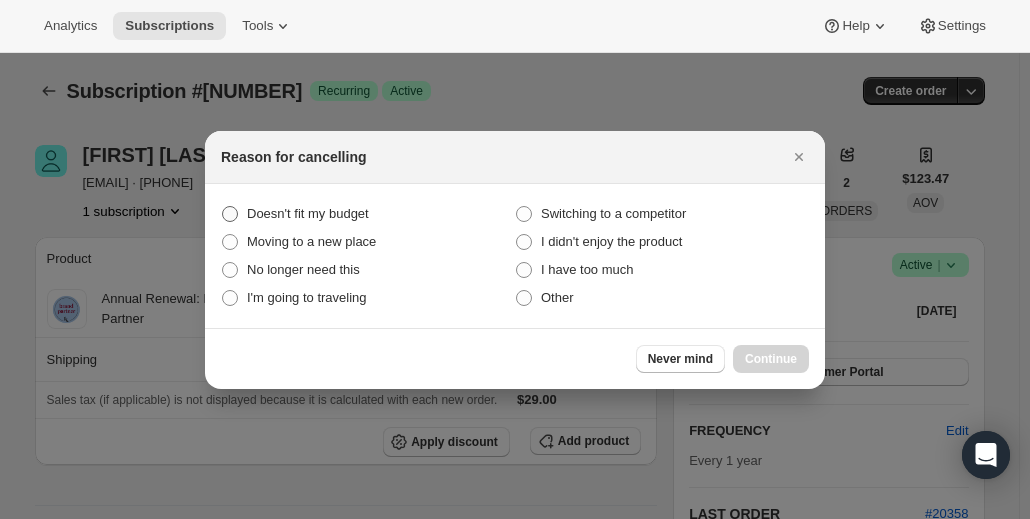 click on "Doesn't fit my budget" at bounding box center [308, 213] 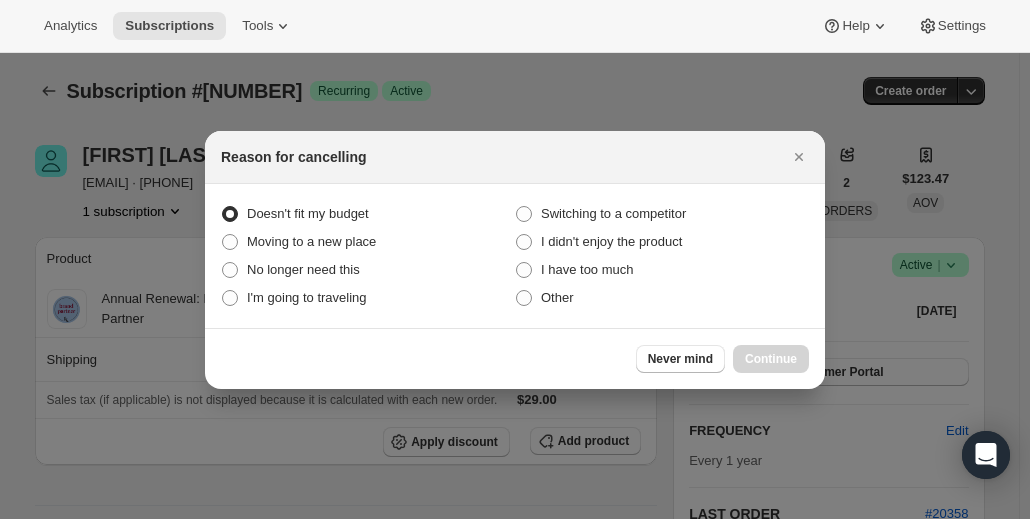 radio on "true" 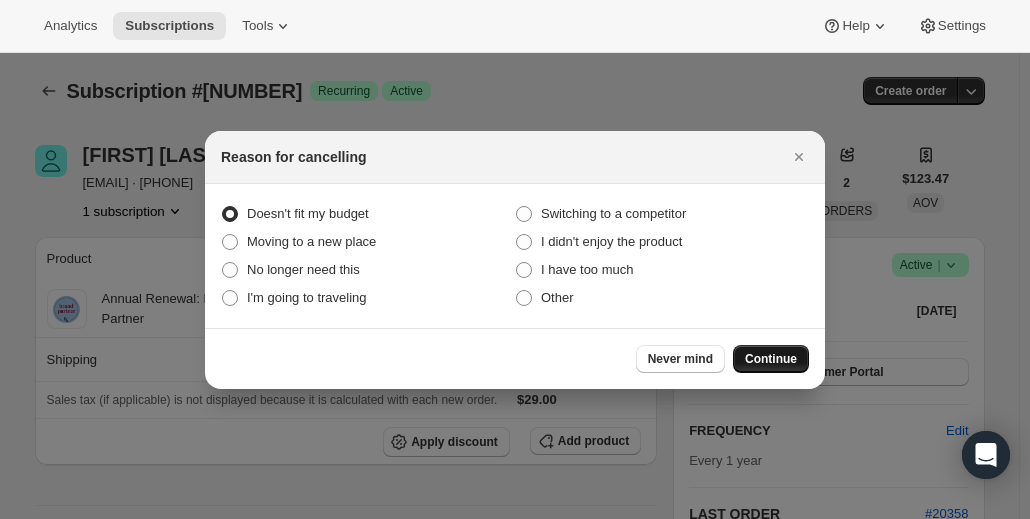 click on "Continue" at bounding box center [771, 359] 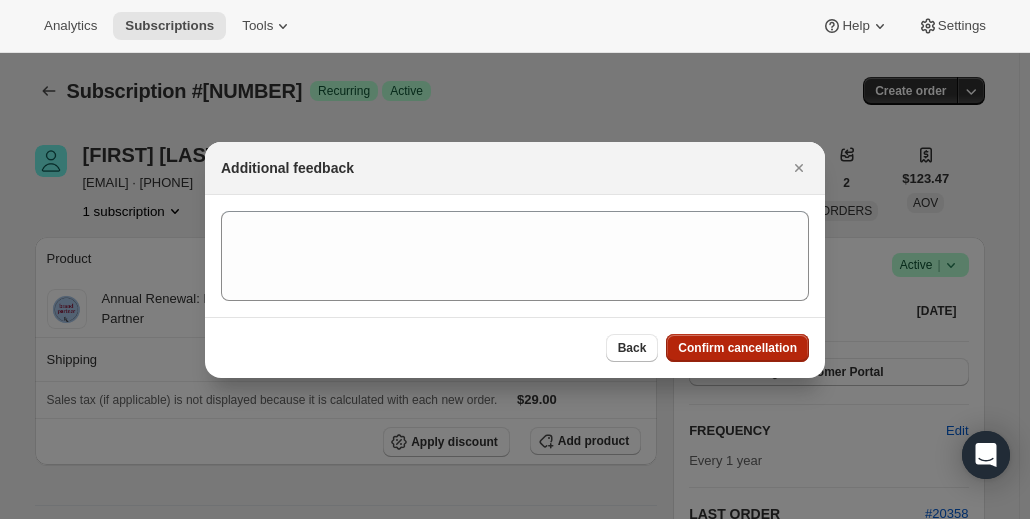 click on "Confirm cancellation" at bounding box center [737, 348] 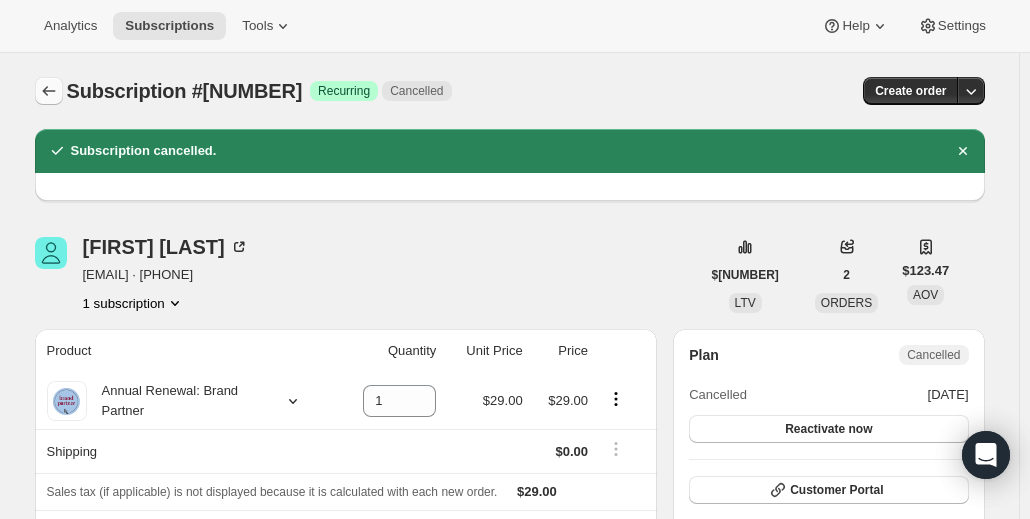 click at bounding box center (49, 91) 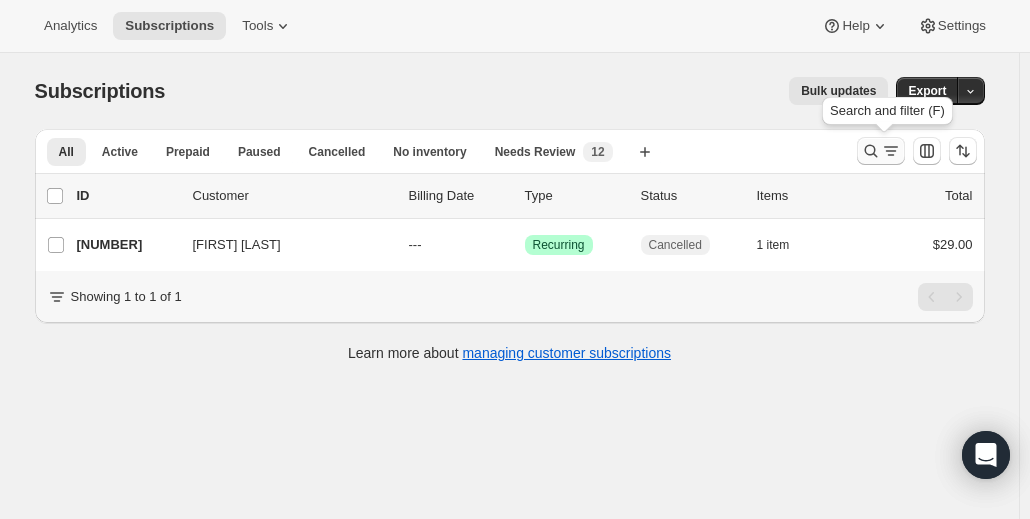 click 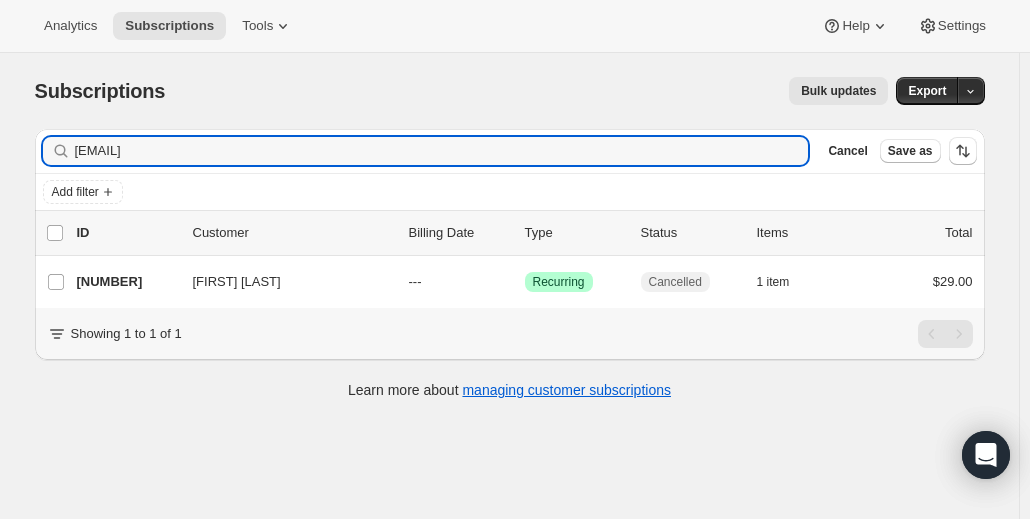 drag, startPoint x: 262, startPoint y: 155, endPoint x: 23, endPoint y: 155, distance: 239 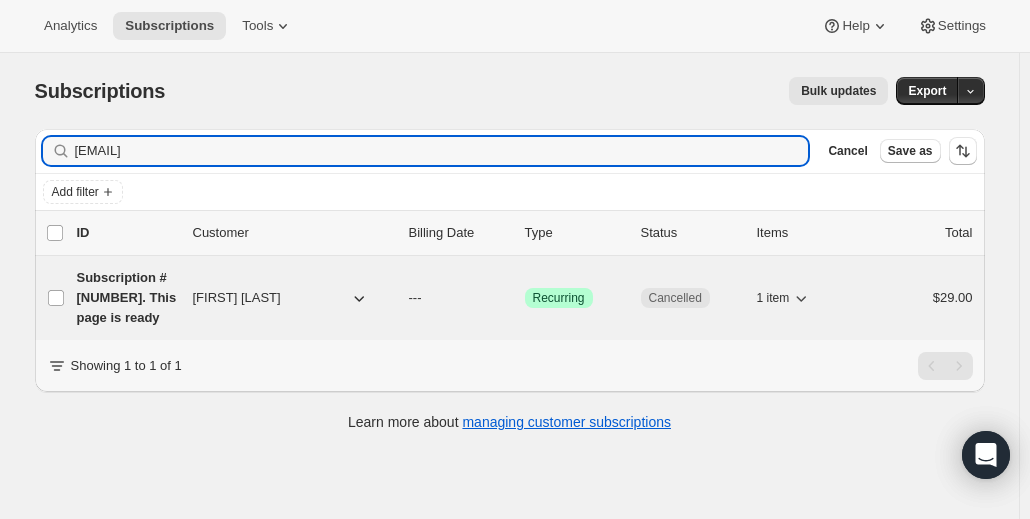 type on "[EMAIL]" 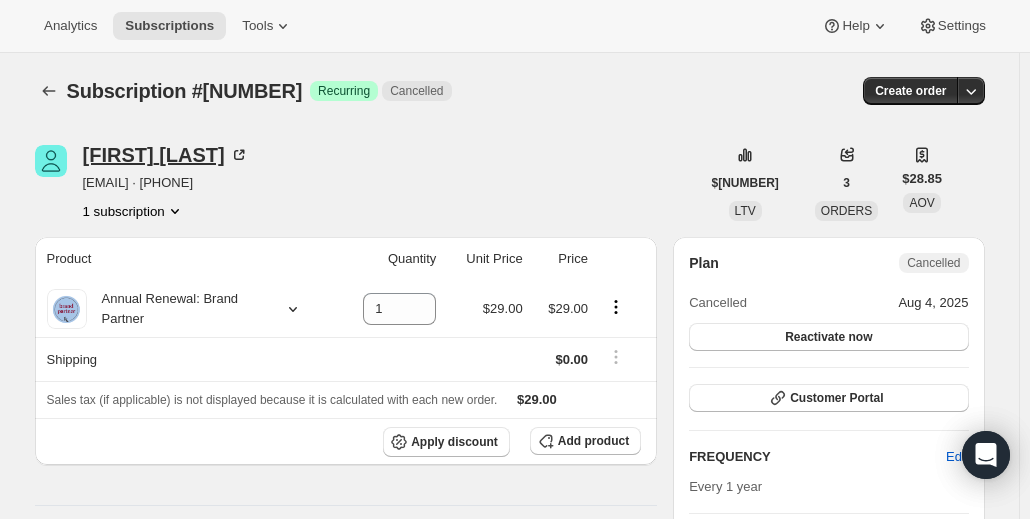 click on "[FIRST] [LAST]" at bounding box center (166, 155) 